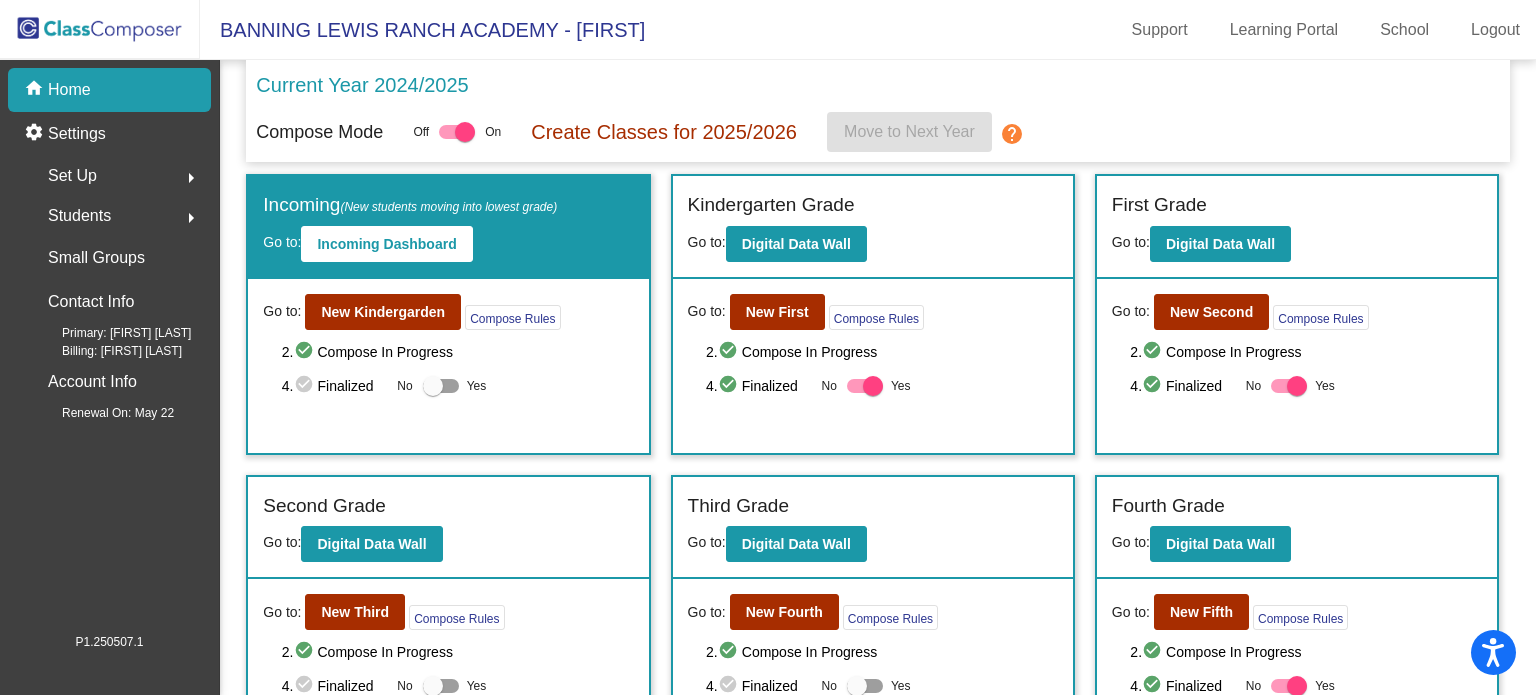 scroll, scrollTop: 0, scrollLeft: 0, axis: both 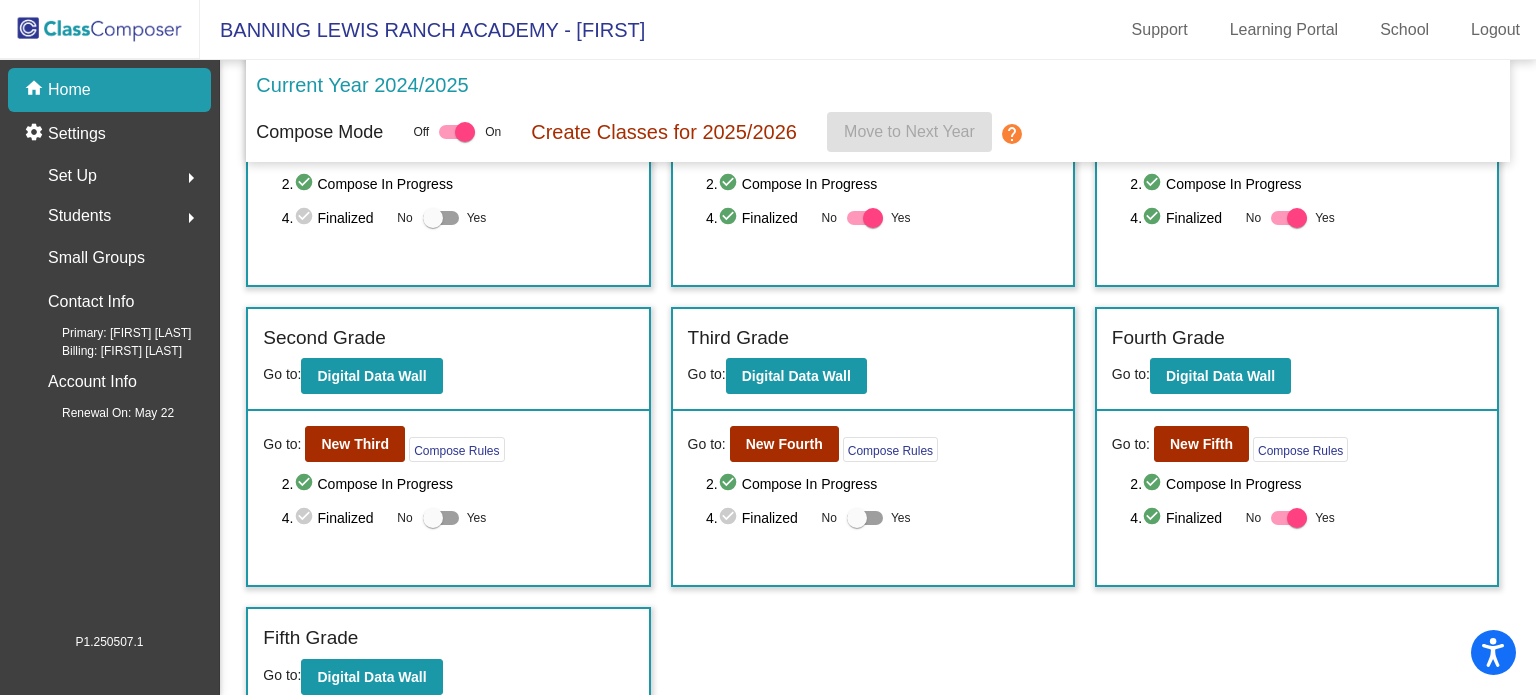 click at bounding box center [865, 518] 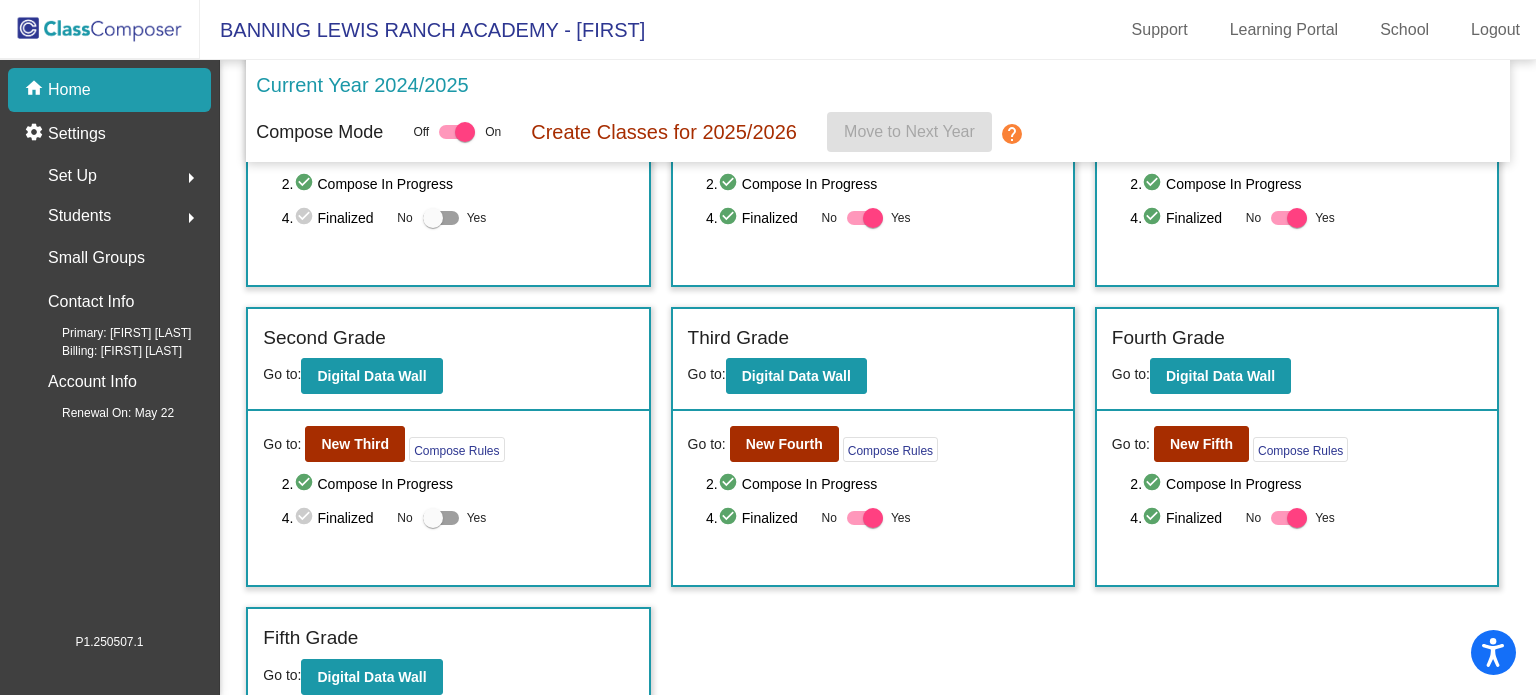 click at bounding box center [441, 518] 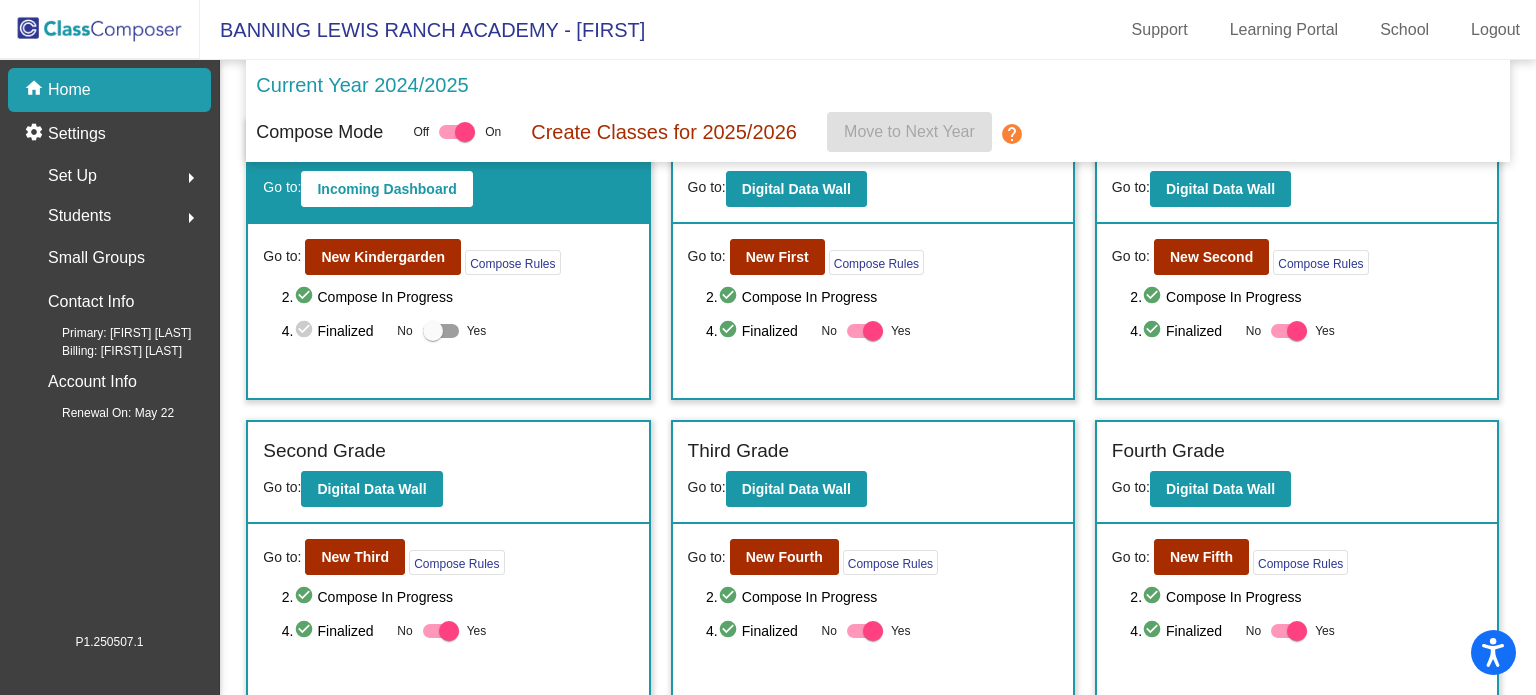 scroll, scrollTop: 0, scrollLeft: 0, axis: both 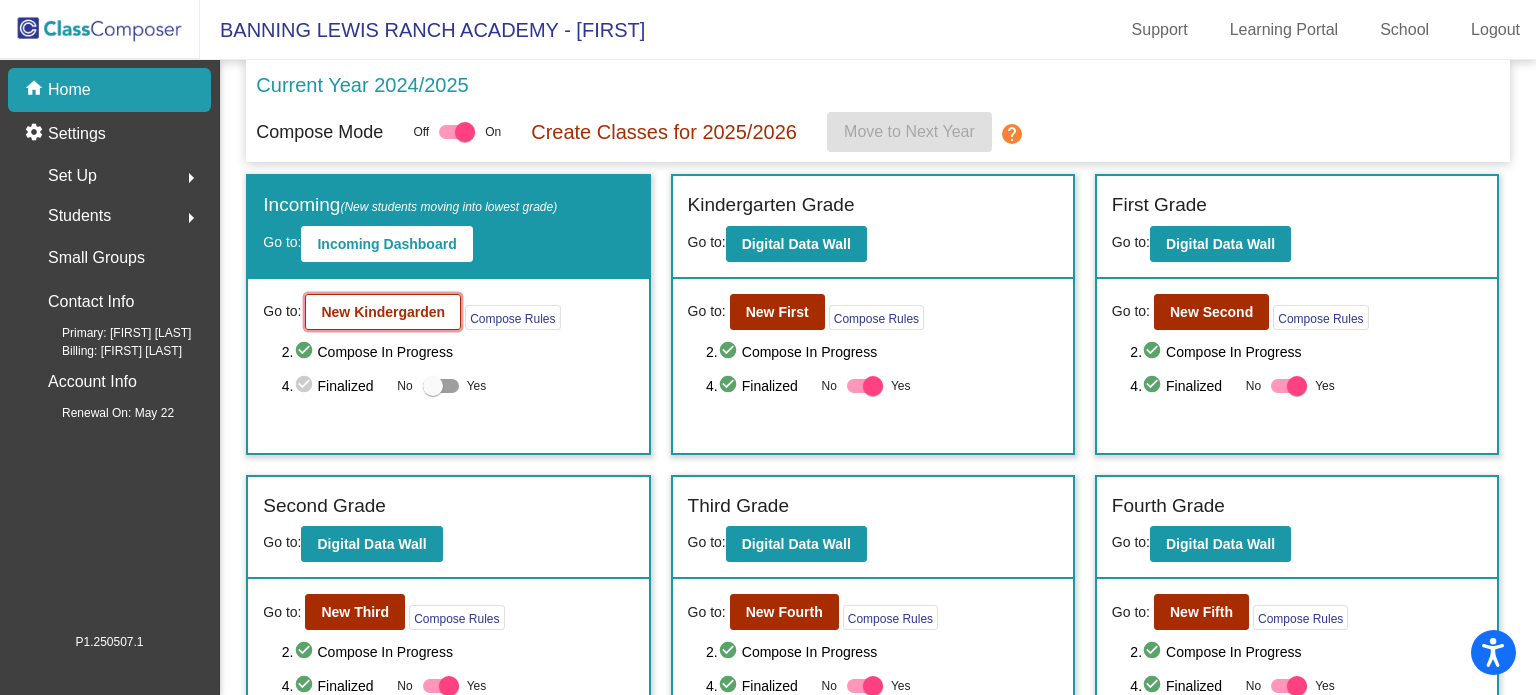 click on "New Kindergarden" 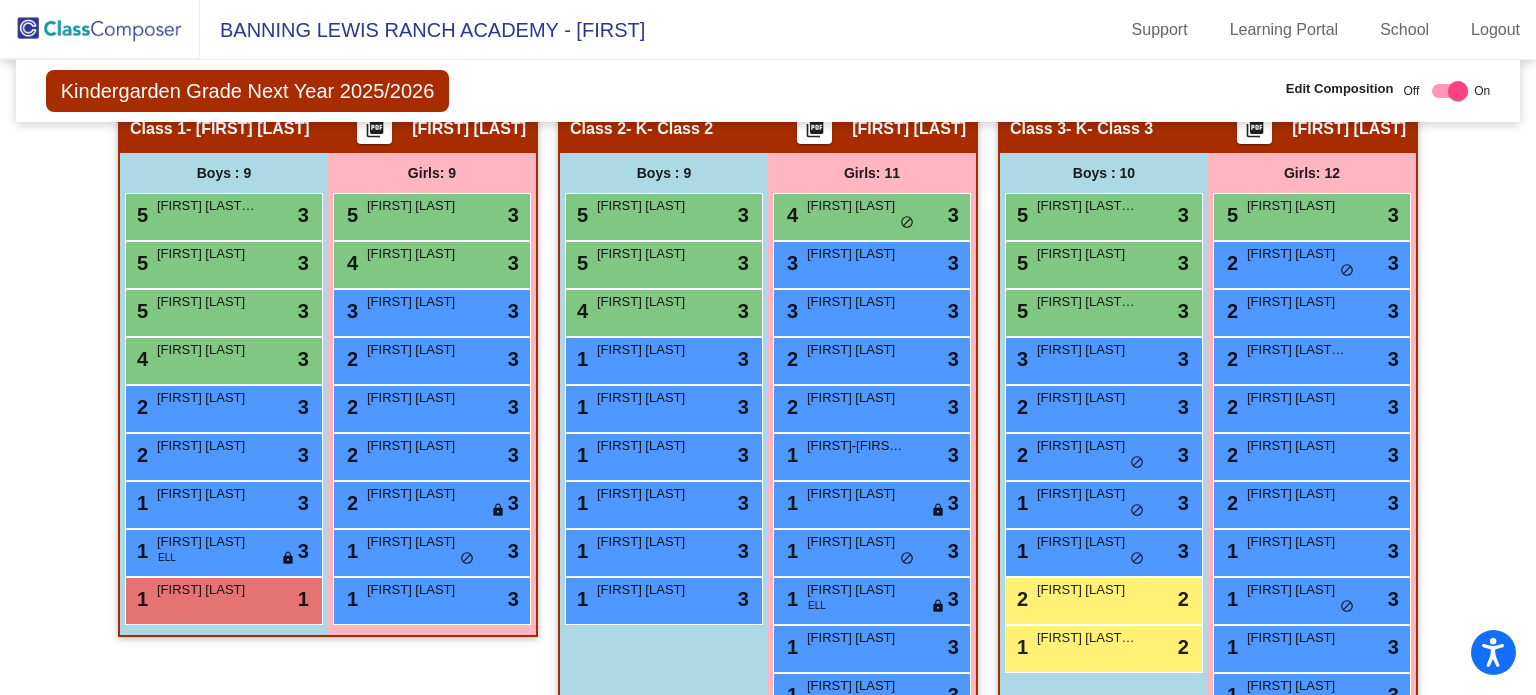 scroll, scrollTop: 417, scrollLeft: 0, axis: vertical 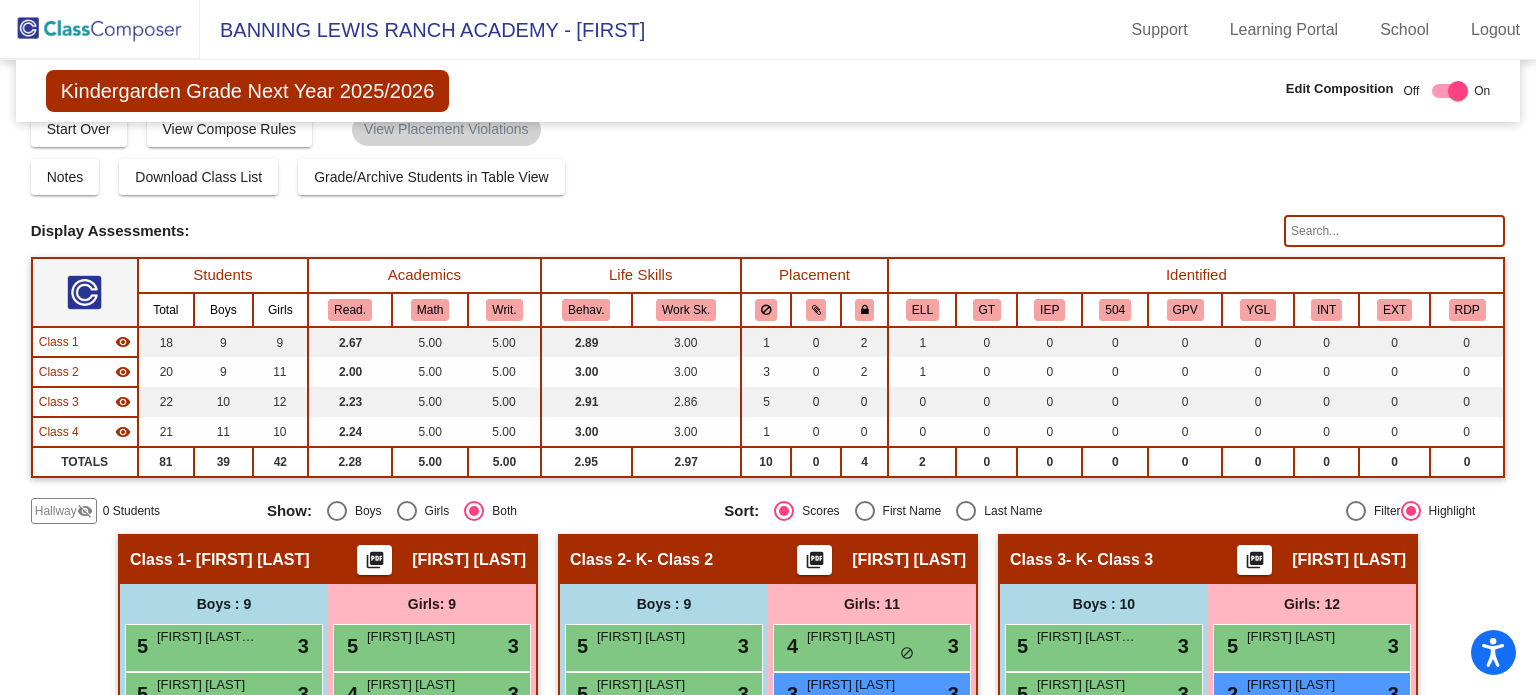 click 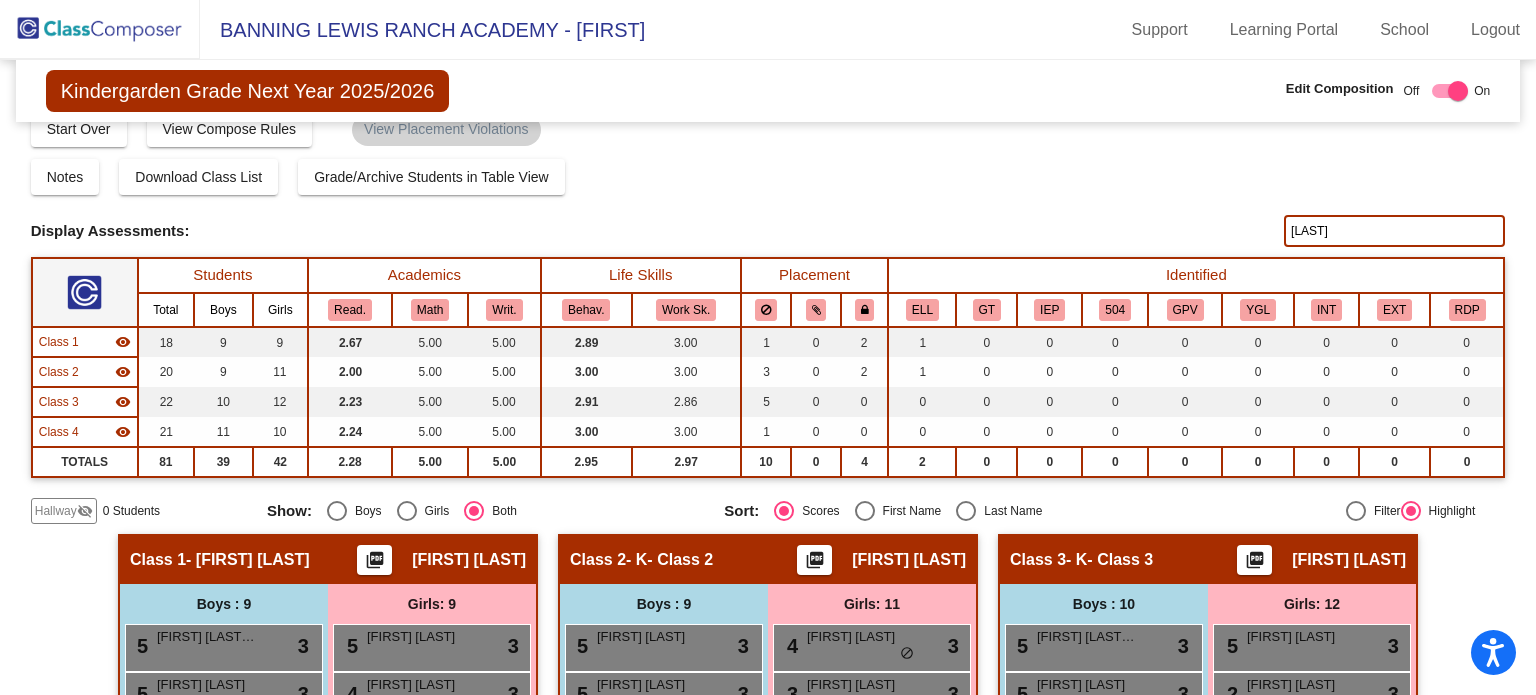 type on "salinas" 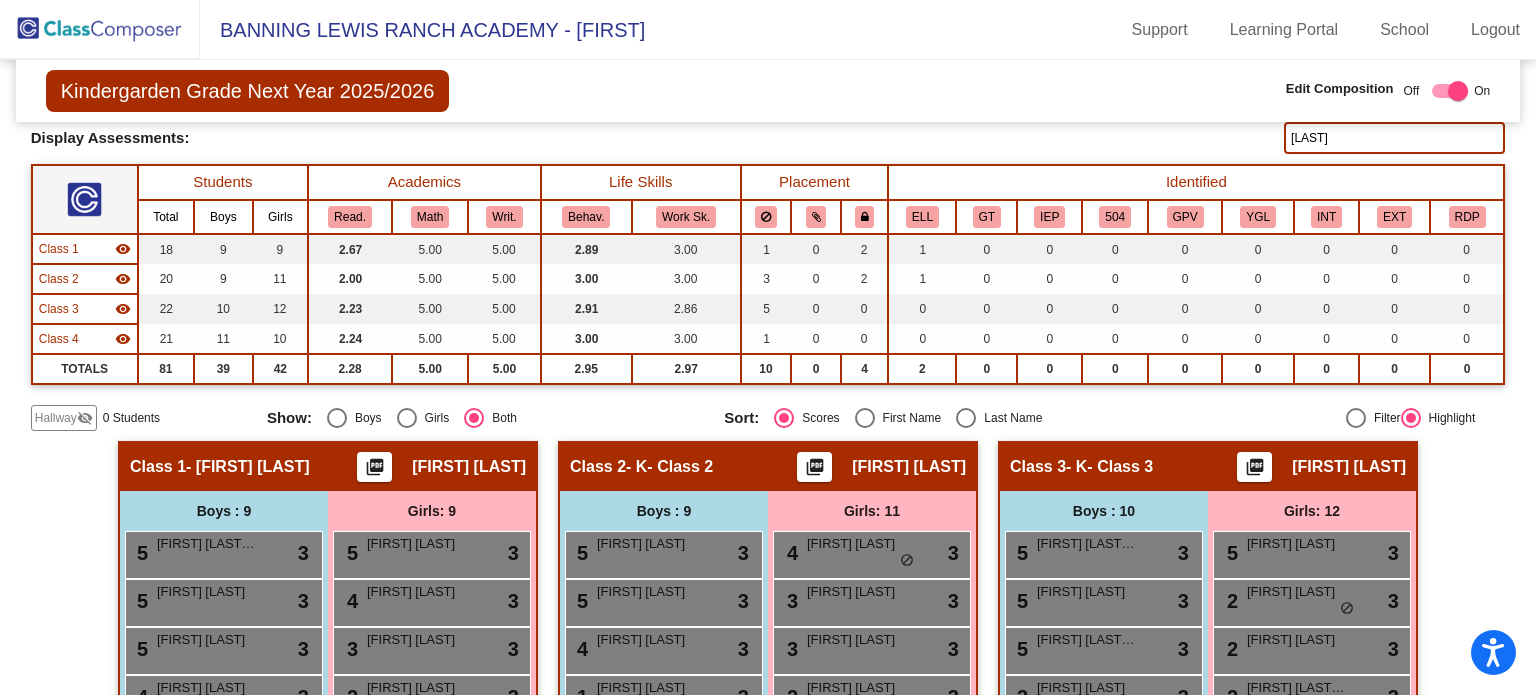 scroll, scrollTop: 0, scrollLeft: 0, axis: both 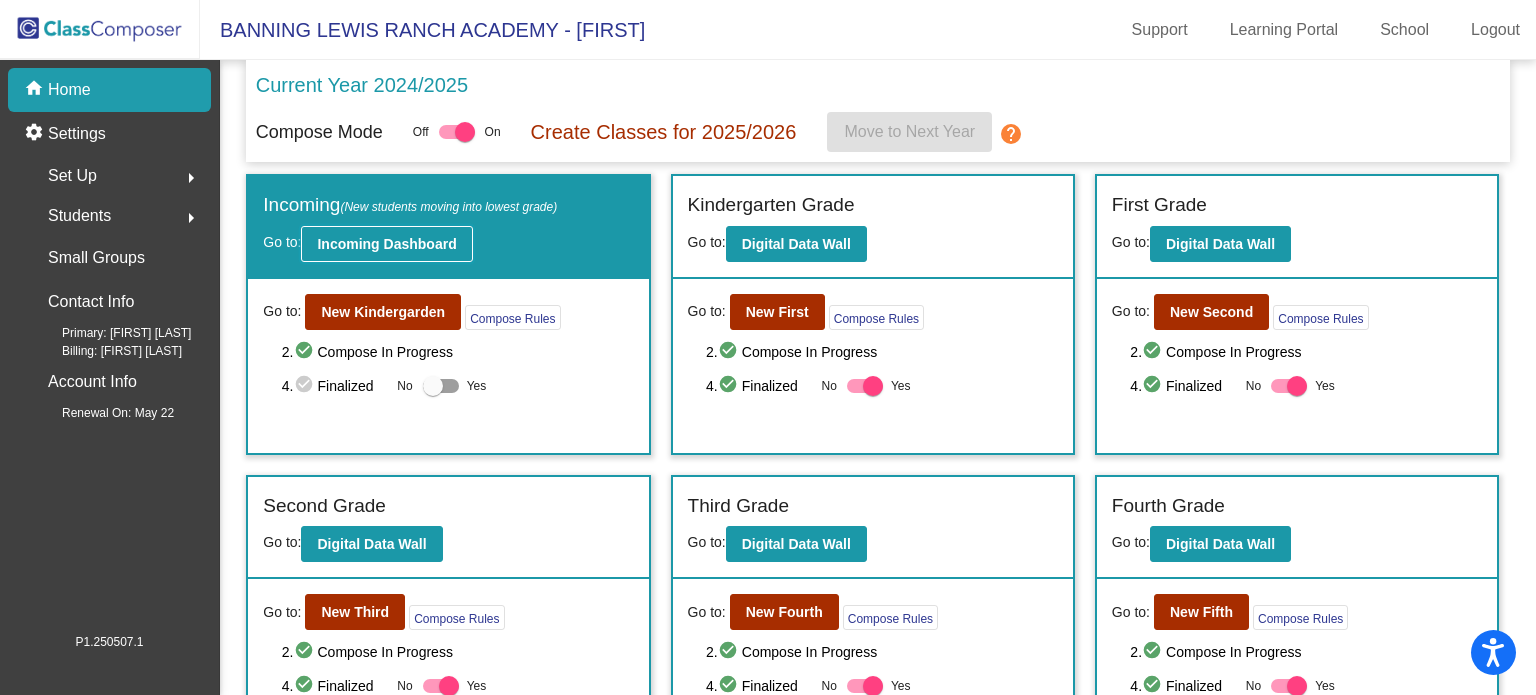 click on "Incoming Dashboard" 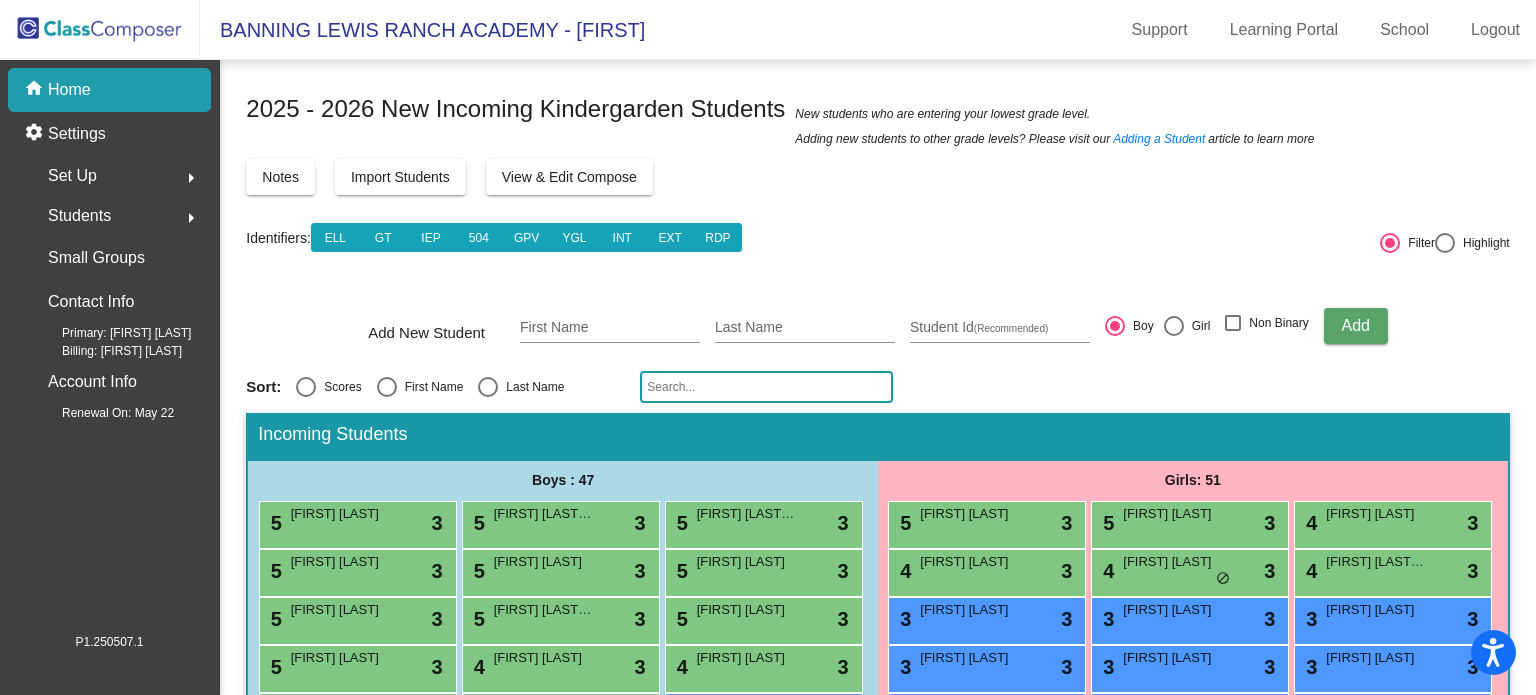 scroll, scrollTop: 0, scrollLeft: 0, axis: both 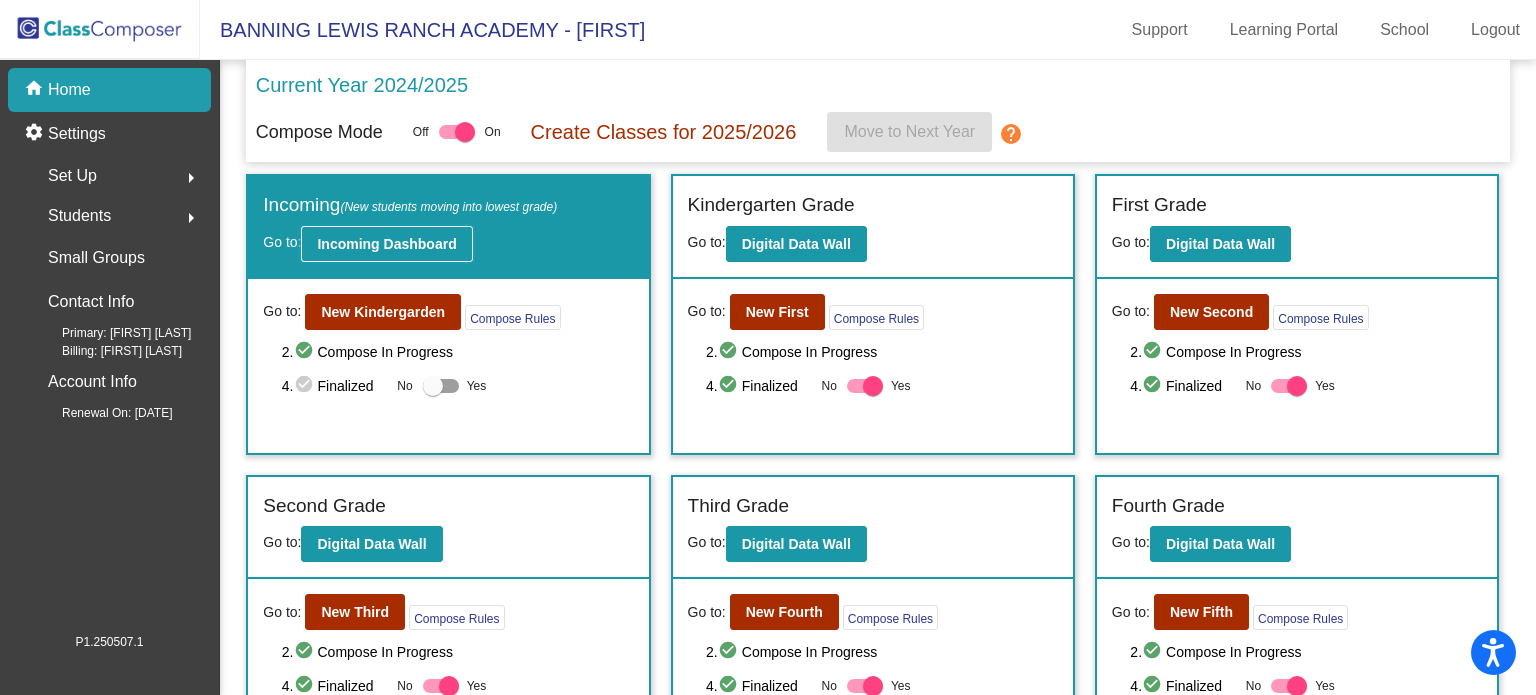 click on "Incoming Dashboard" 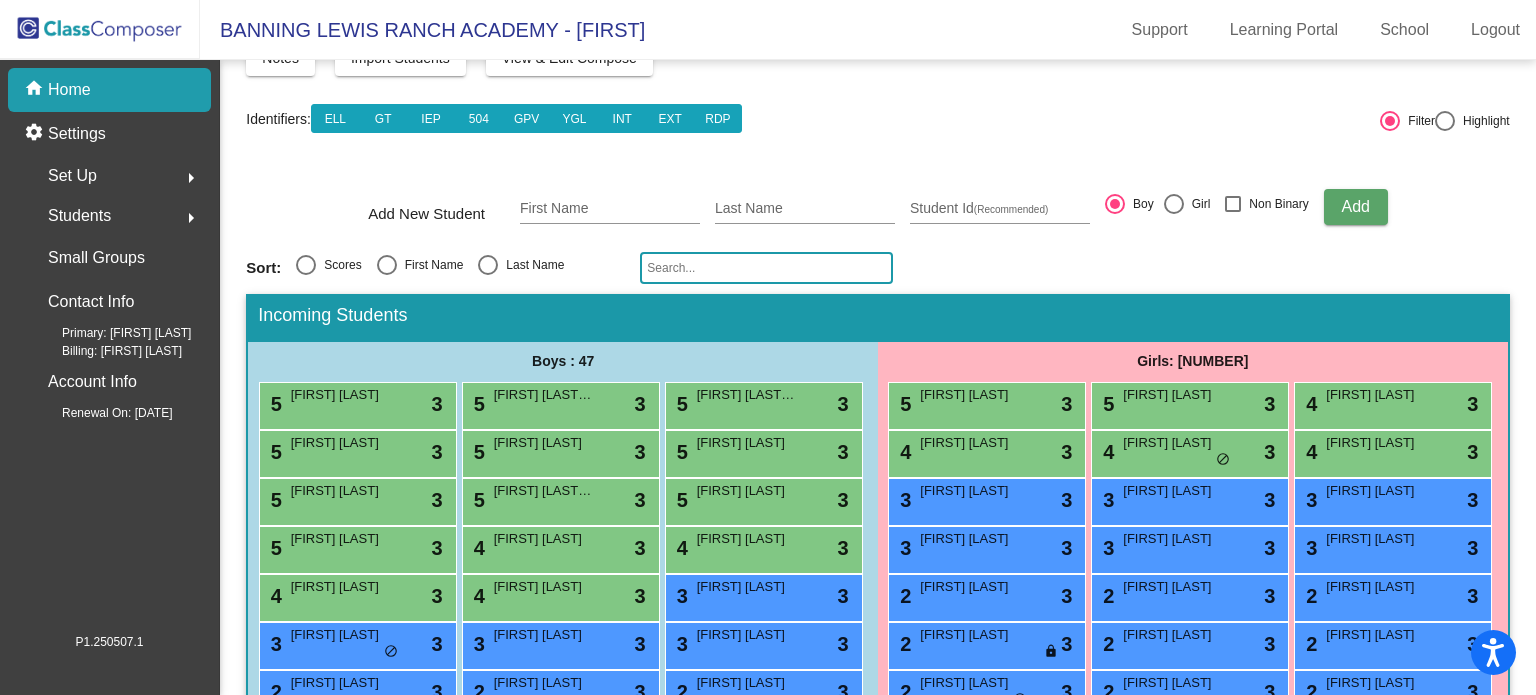 scroll, scrollTop: 3, scrollLeft: 0, axis: vertical 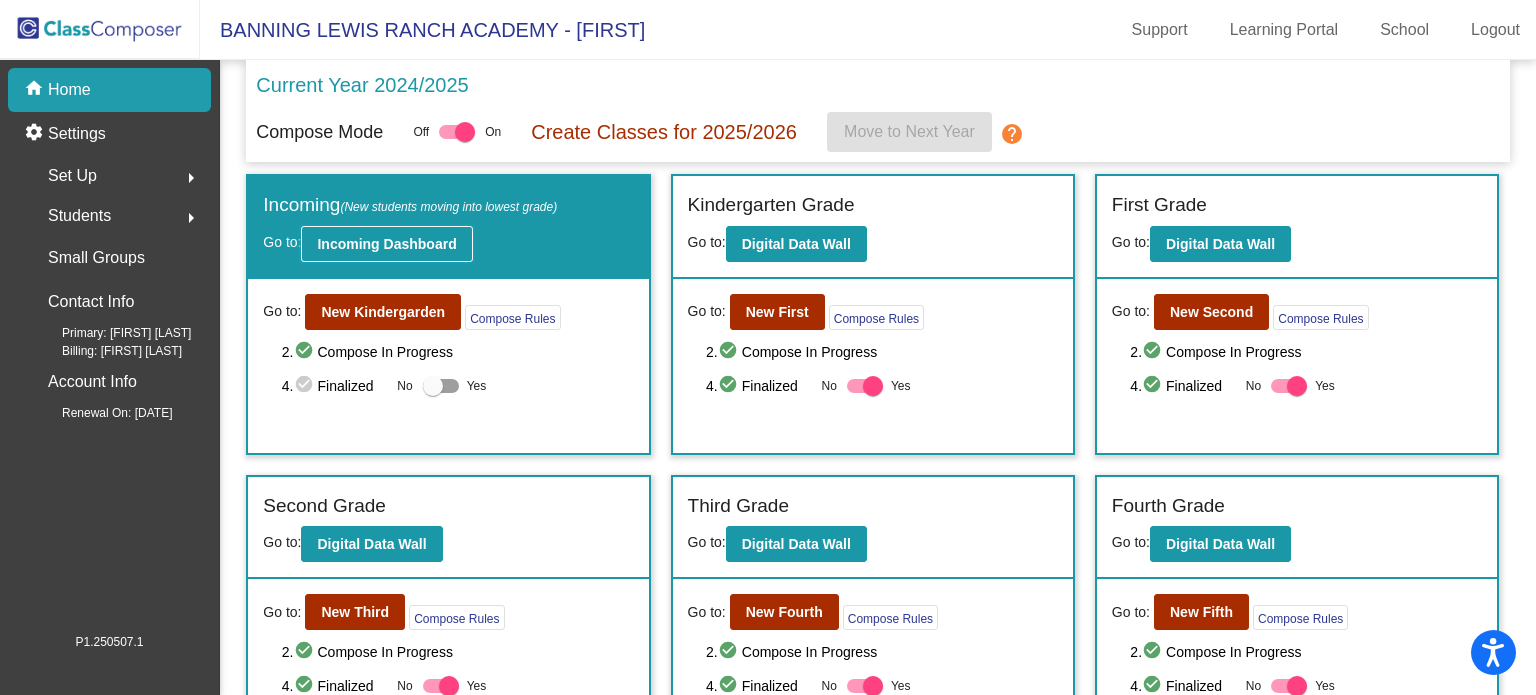 click on "Incoming Dashboard" 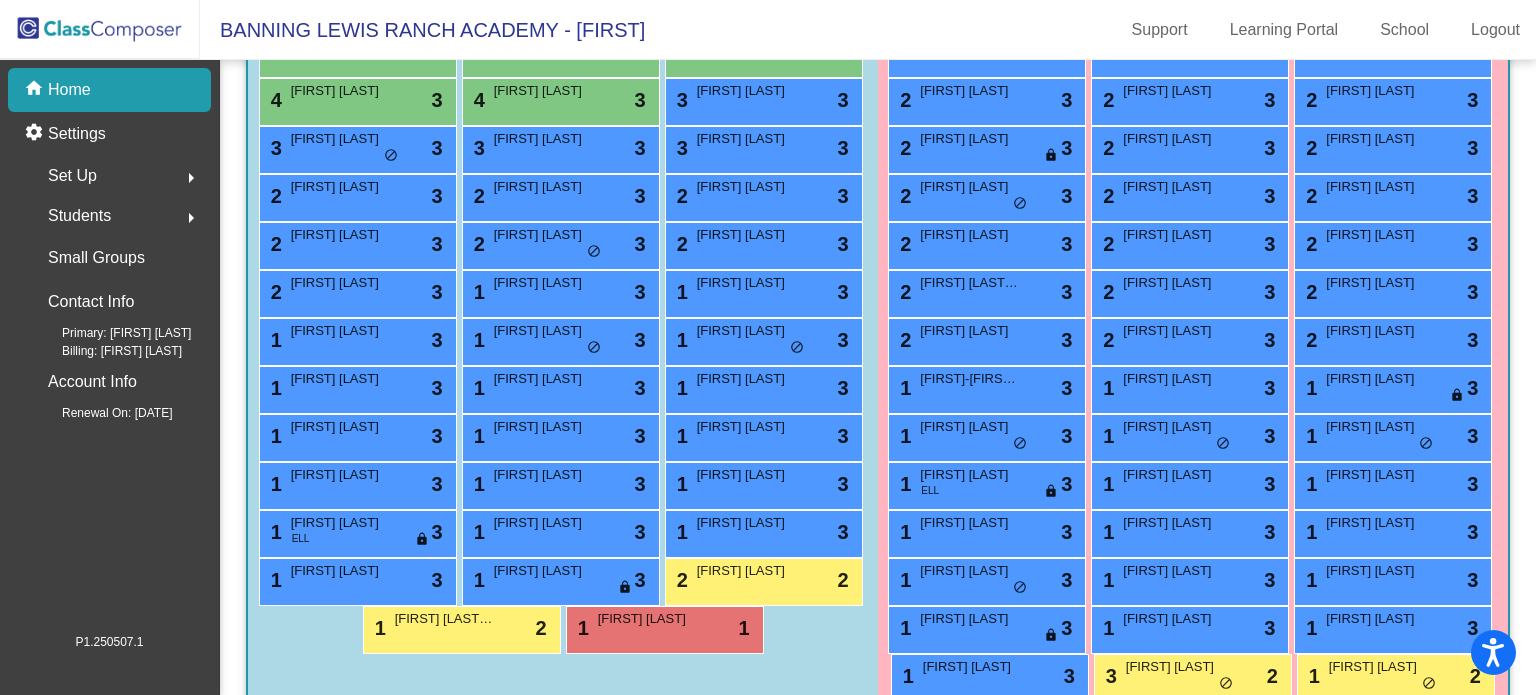 scroll, scrollTop: 660, scrollLeft: 0, axis: vertical 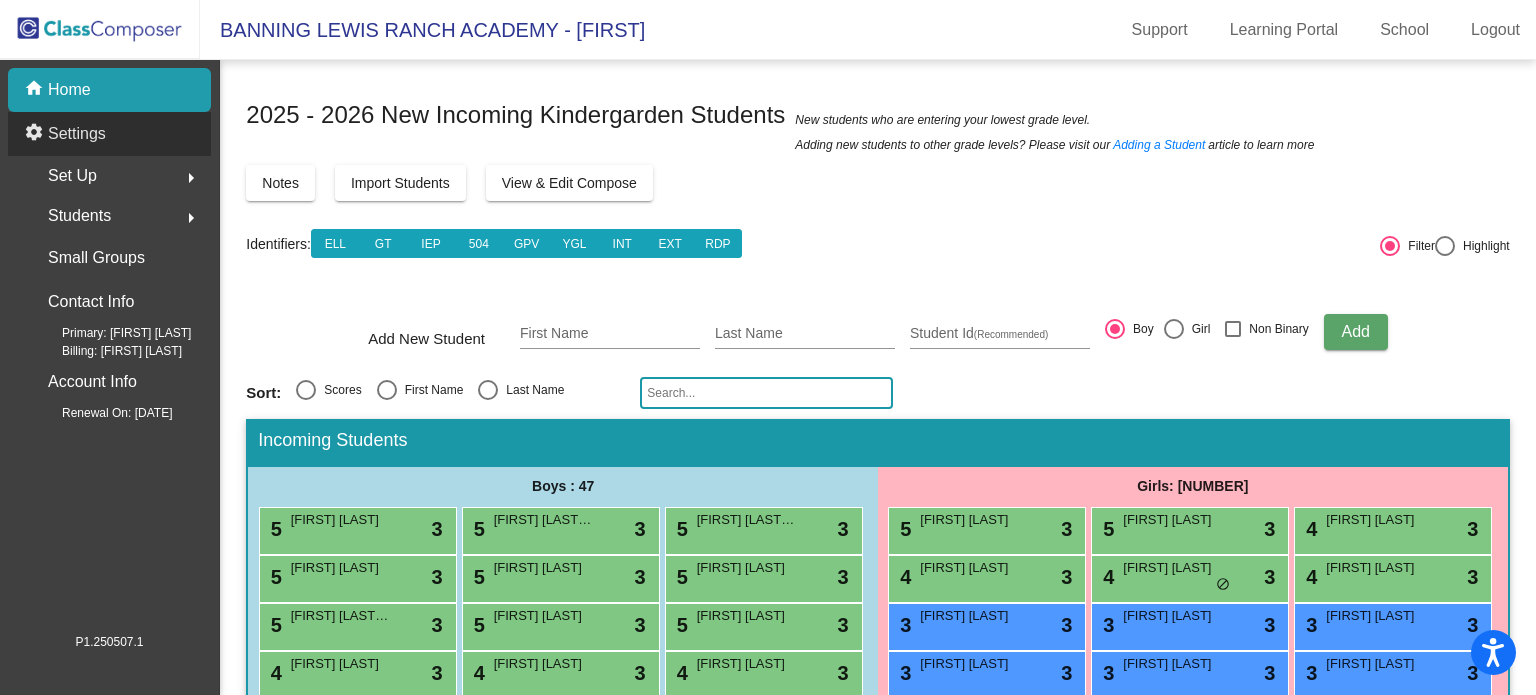 click on "Settings" 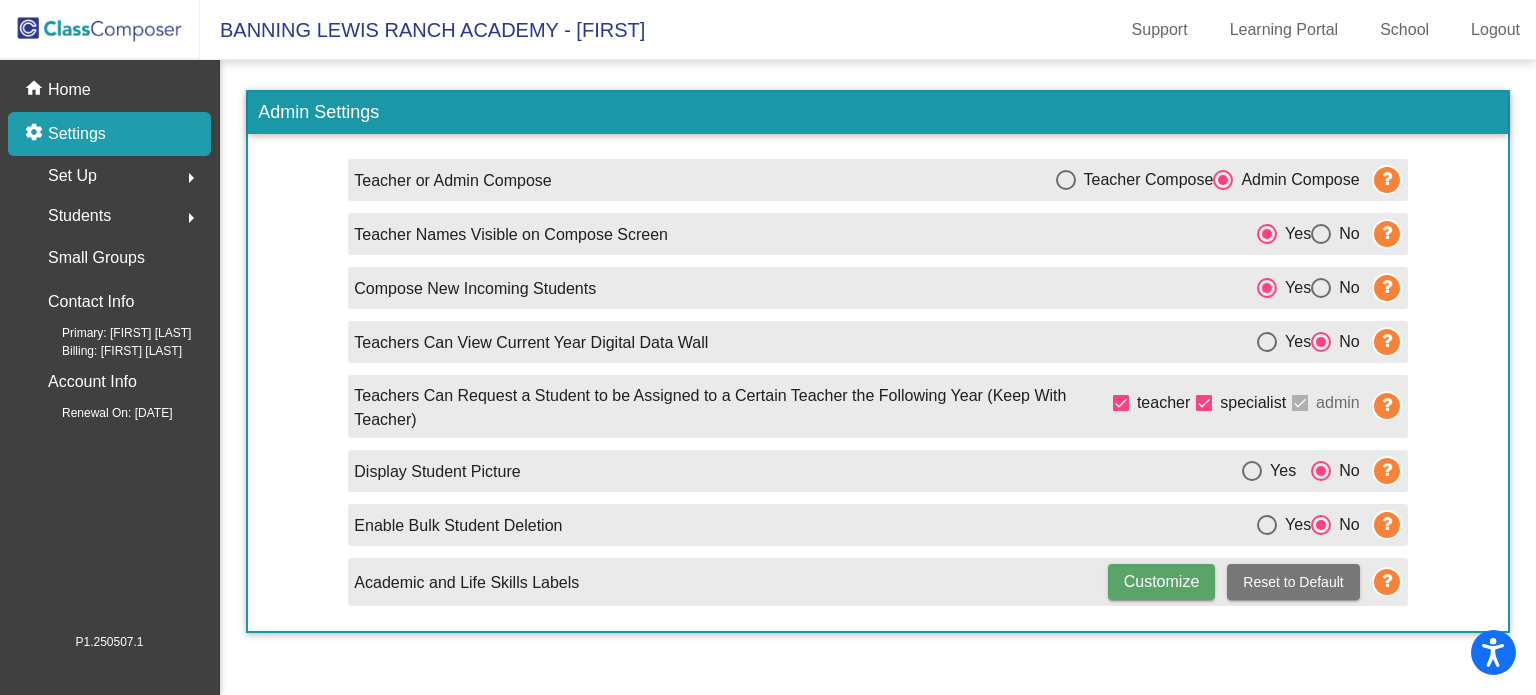 click on "Set Up" 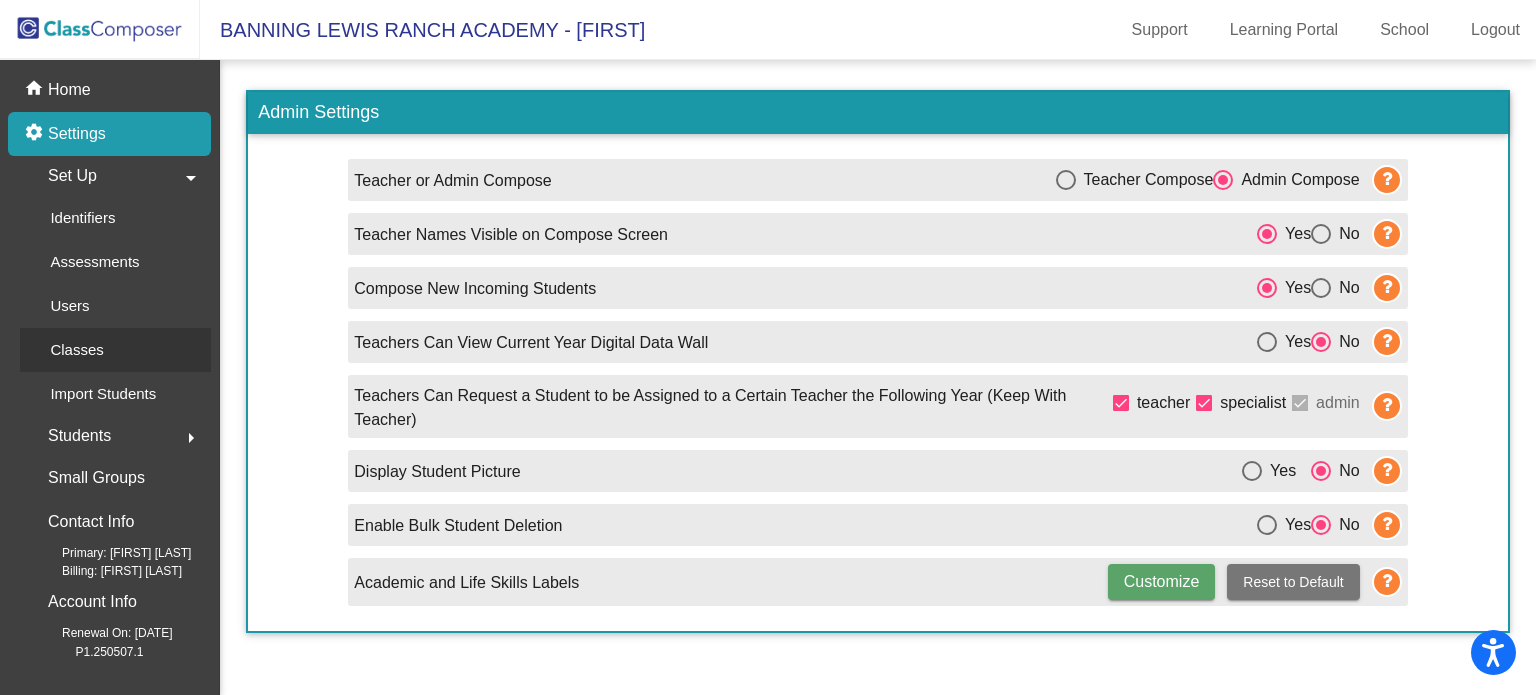 click on "Classes" 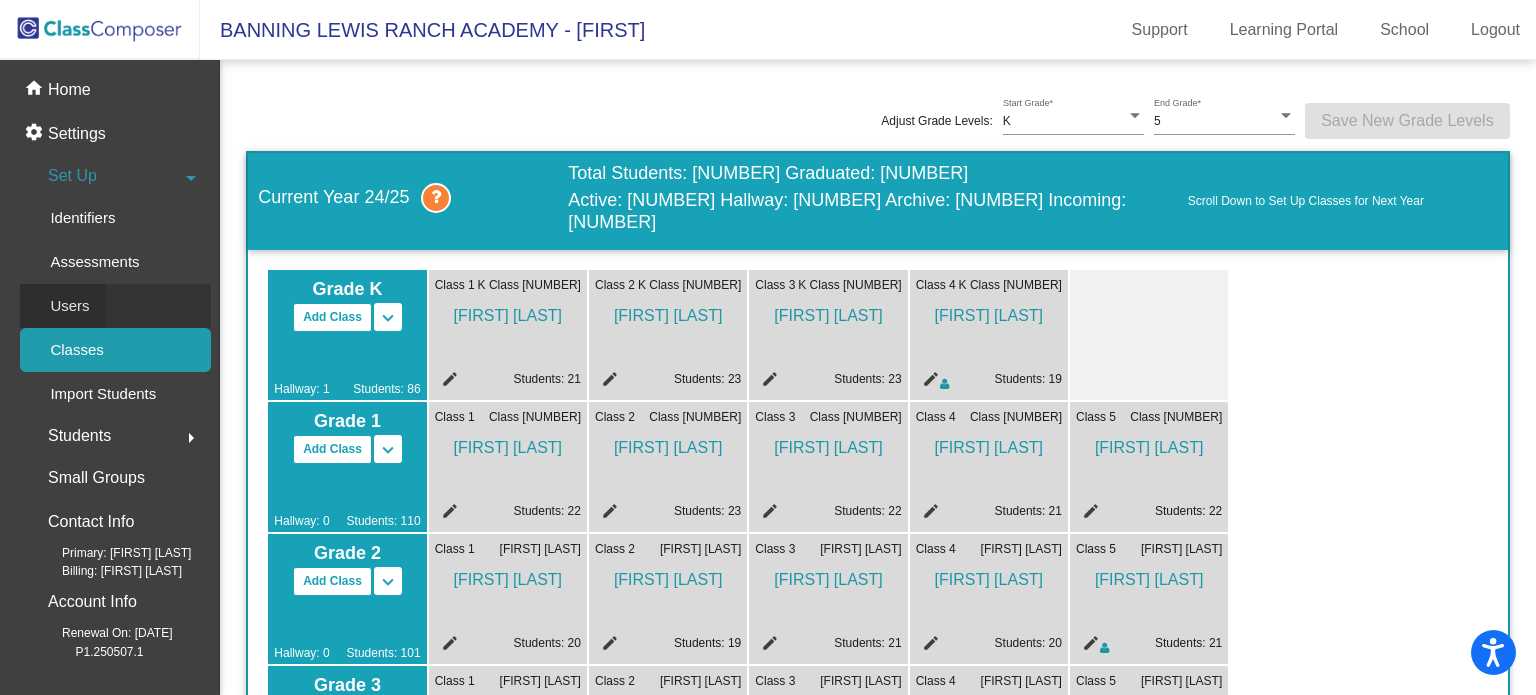click on "Users" 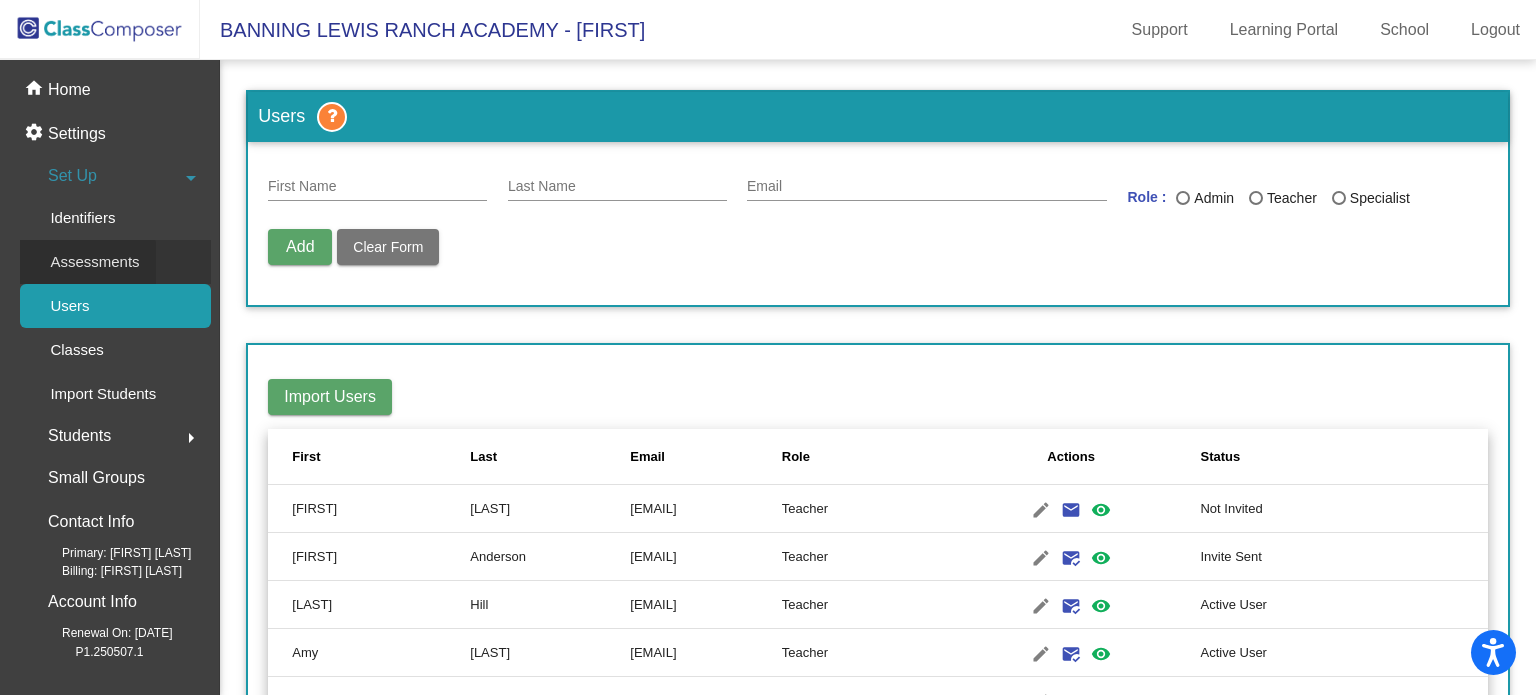 click on "Assessments" 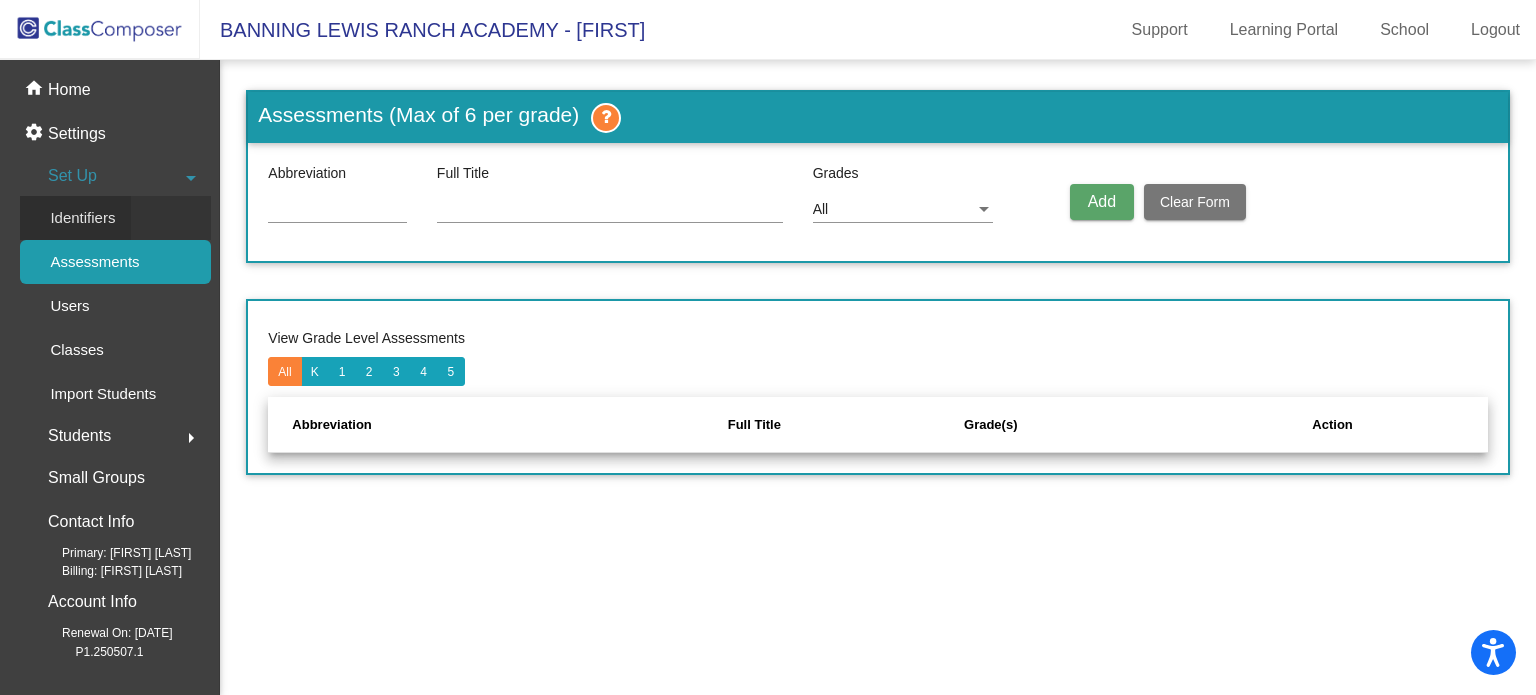 click on "Identifiers" 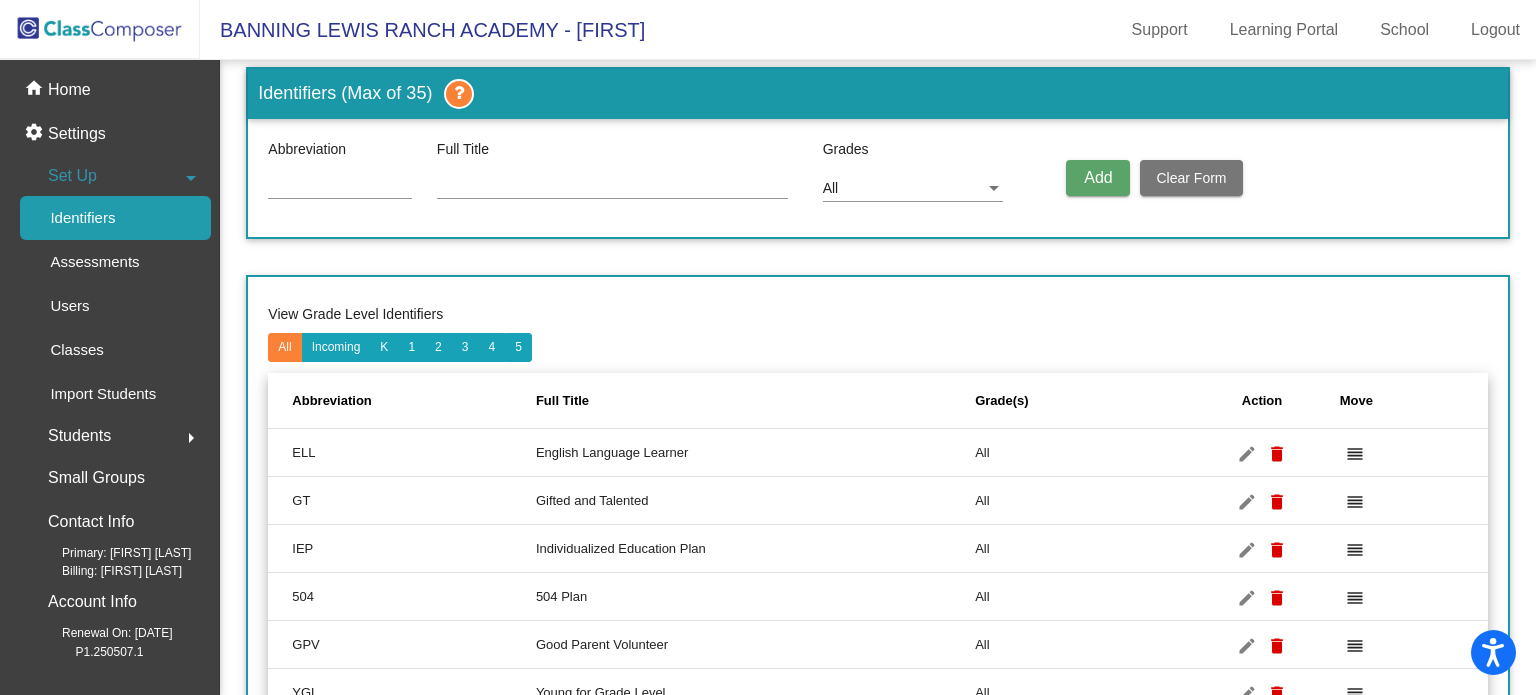 scroll, scrollTop: 0, scrollLeft: 0, axis: both 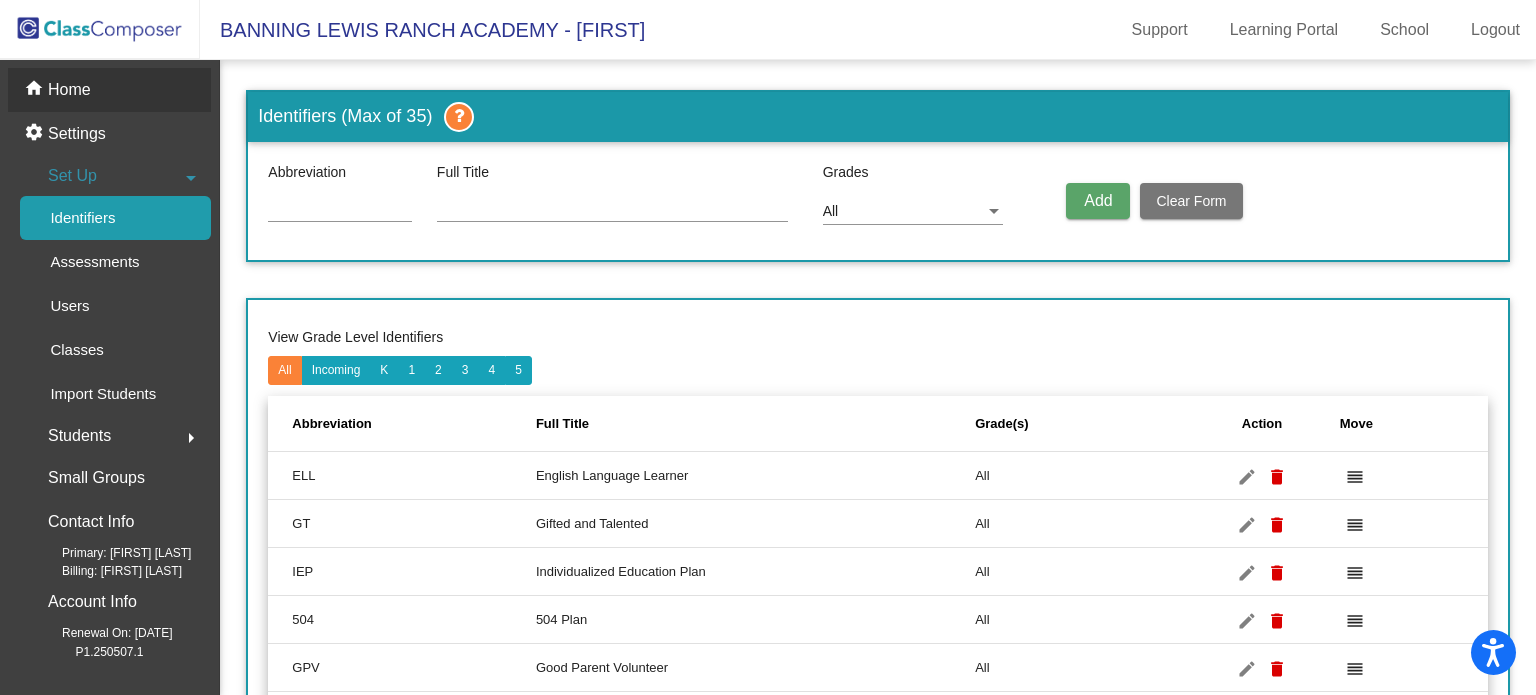click on "Home" 